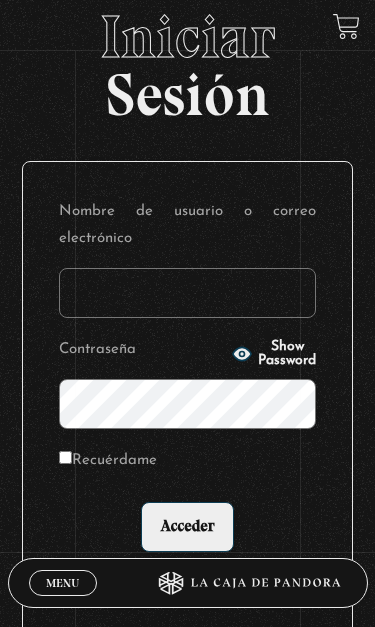 scroll, scrollTop: 81, scrollLeft: 0, axis: vertical 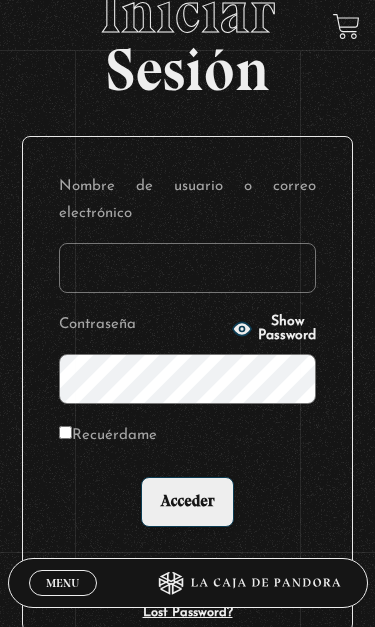 click on "Nombre de usuario o correo electrónico" at bounding box center [187, 268] 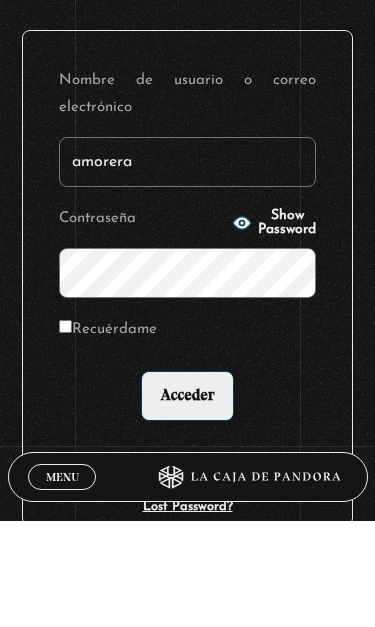 type on "amorera" 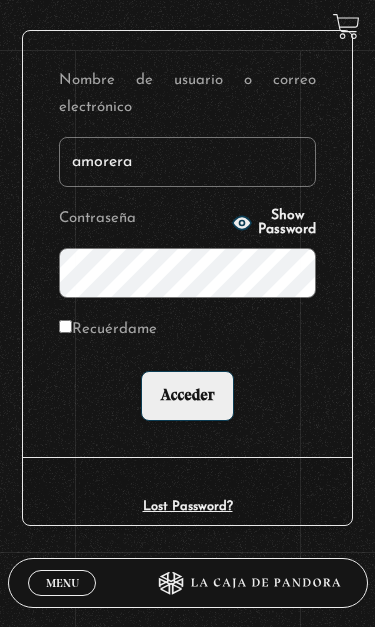 click on "Menu" at bounding box center [62, 583] 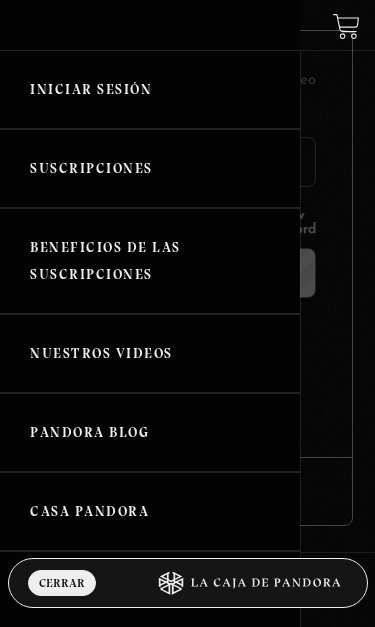 click on "Nuestros Videos" at bounding box center (150, 353) 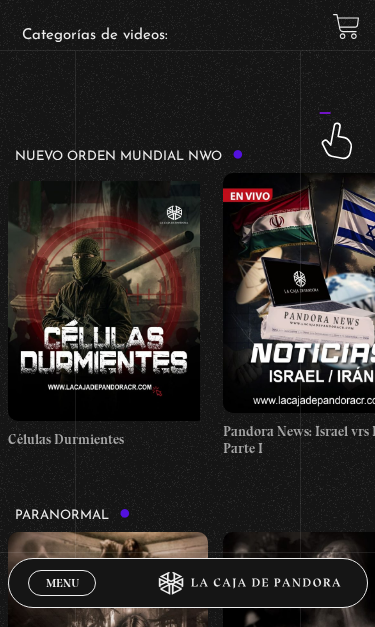 scroll, scrollTop: 212, scrollLeft: 0, axis: vertical 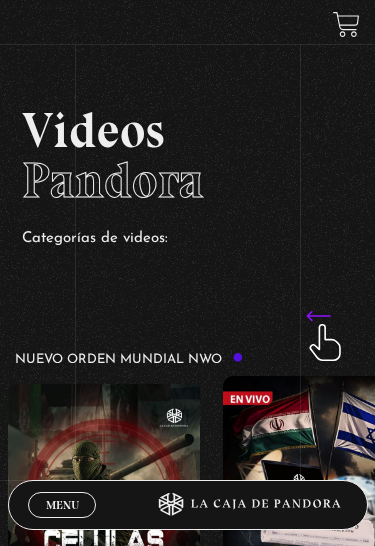click on "Menu Cerrar" at bounding box center (62, 505) 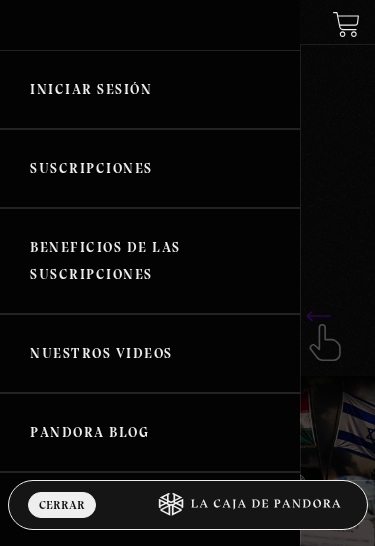 click on "Cerrar" at bounding box center (62, 505) 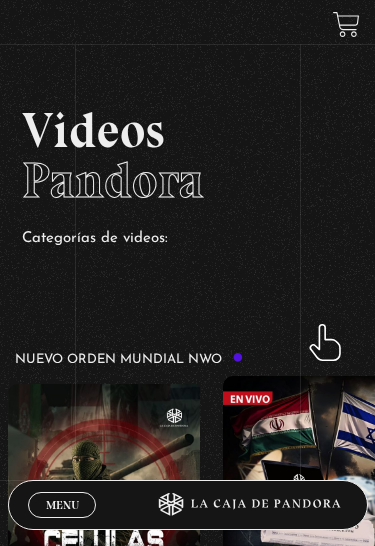 click on "Menu" at bounding box center [62, 505] 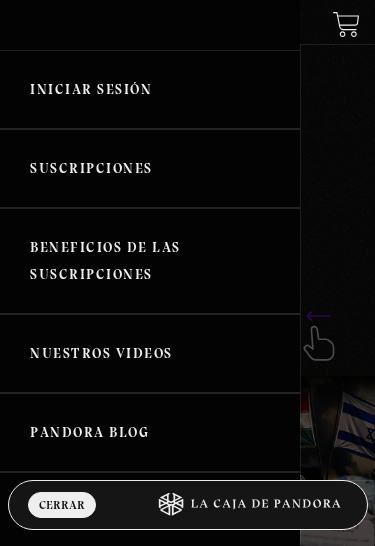 click on "Iniciar Sesión" at bounding box center (150, 89) 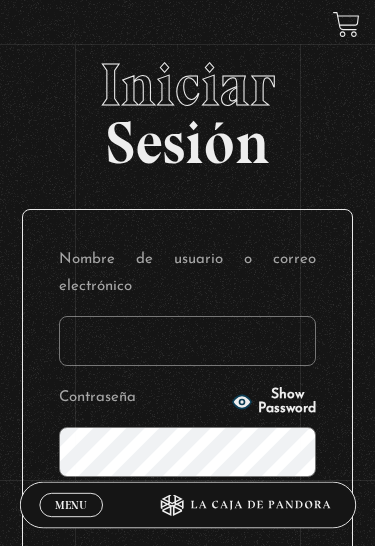 scroll, scrollTop: 0, scrollLeft: 0, axis: both 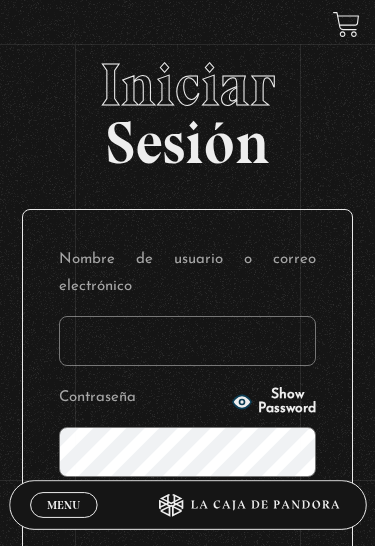 click on "Nombre de usuario o correo electrónico" at bounding box center [187, 341] 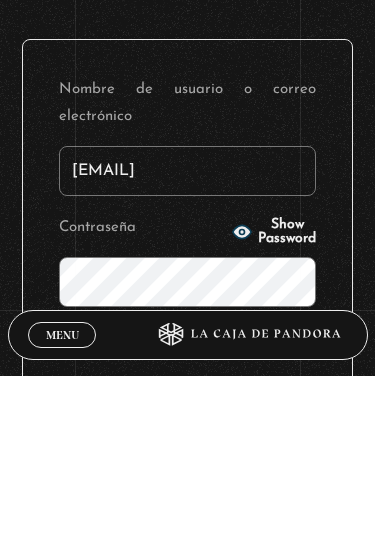 type on "amorera82@hotmail.com" 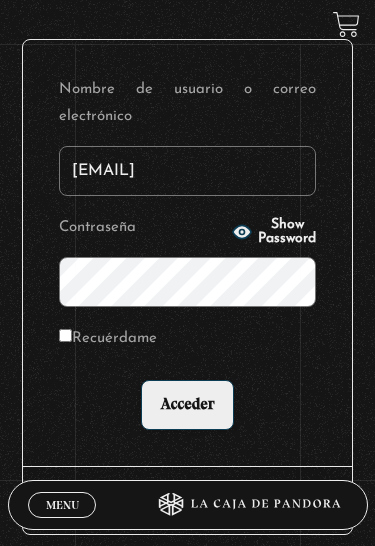 scroll, scrollTop: 169, scrollLeft: 0, axis: vertical 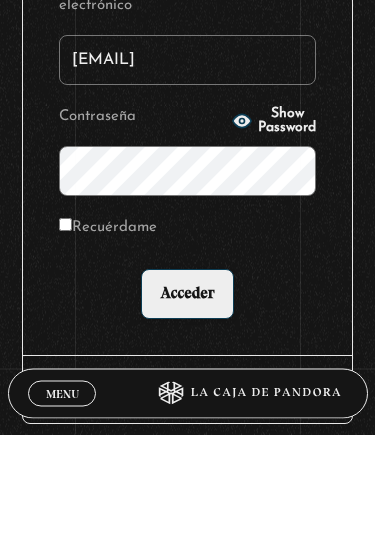 click 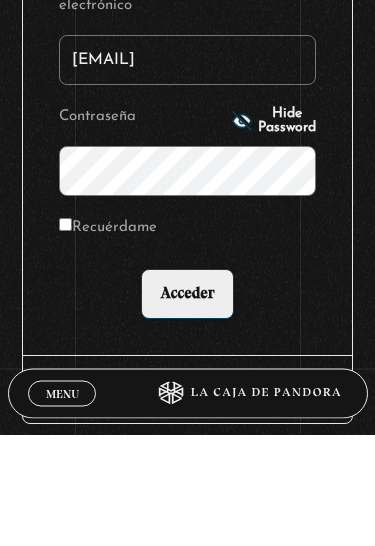 scroll, scrollTop: 281, scrollLeft: 0, axis: vertical 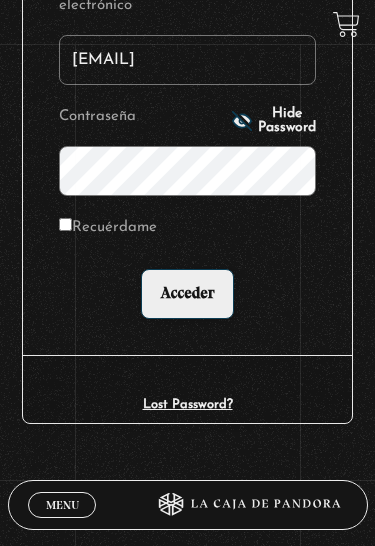 click on "Acceder" at bounding box center (187, 294) 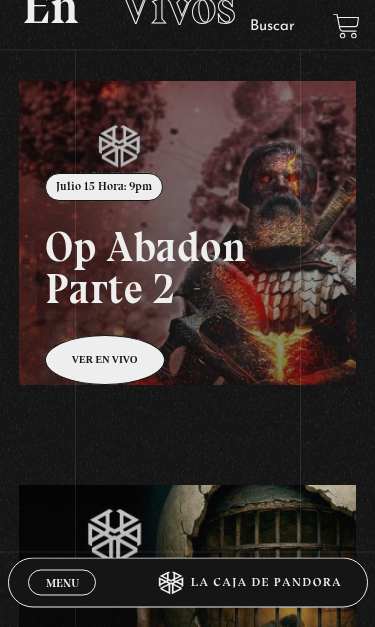 scroll, scrollTop: 132, scrollLeft: 0, axis: vertical 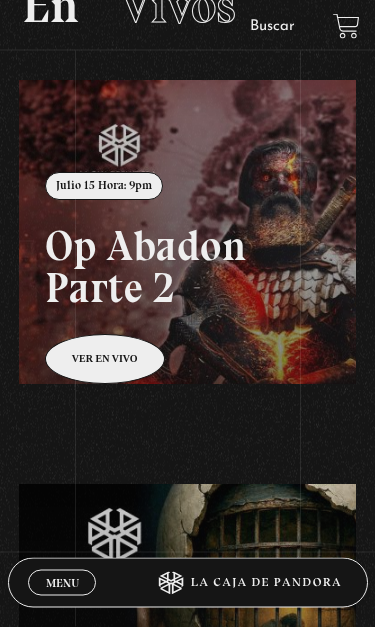 click on "Menu" at bounding box center (62, 583) 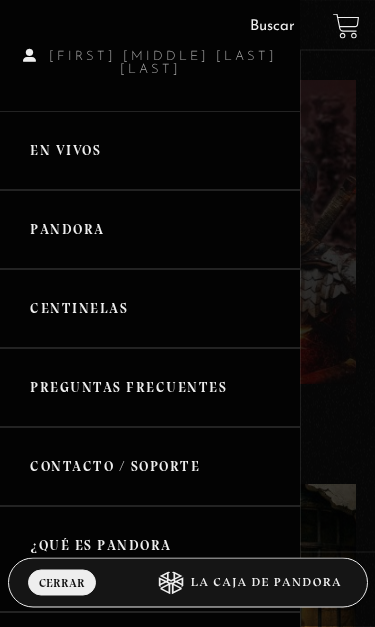 scroll, scrollTop: 133, scrollLeft: 0, axis: vertical 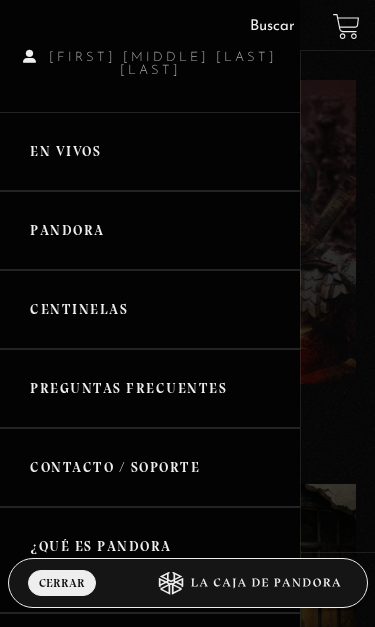 click on "Pandora" at bounding box center (150, 230) 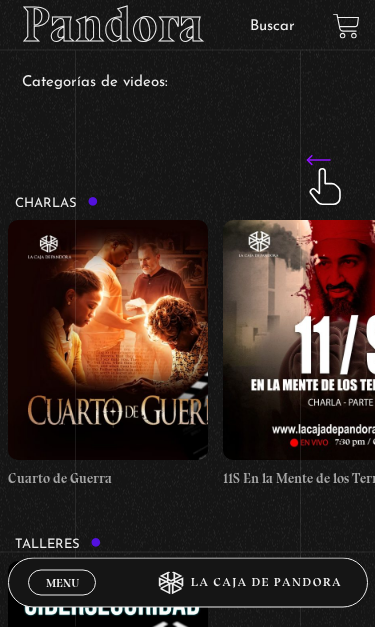 scroll, scrollTop: 195, scrollLeft: 0, axis: vertical 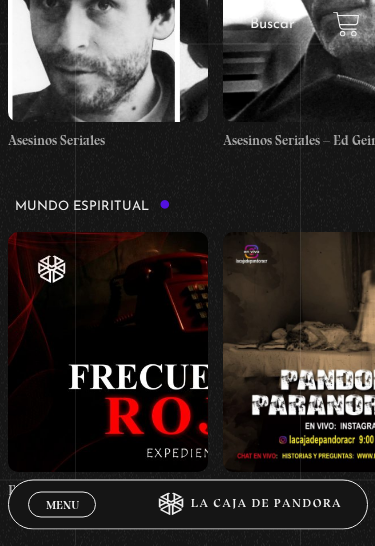 click on "Menu" at bounding box center [62, 505] 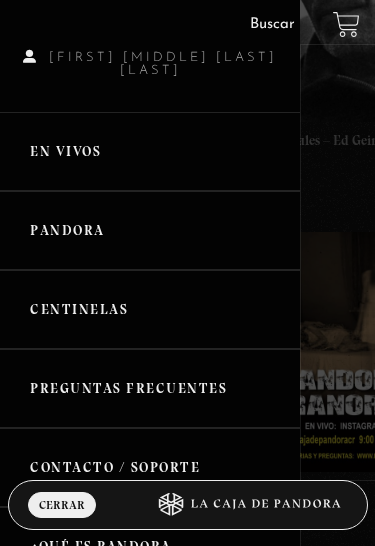 click on "Centinelas" at bounding box center (150, 309) 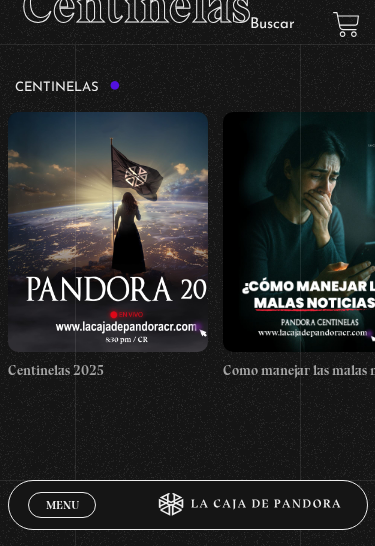 scroll, scrollTop: 174, scrollLeft: 0, axis: vertical 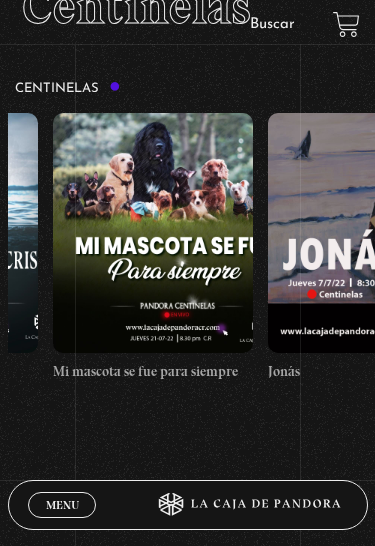 click at bounding box center [153, 233] 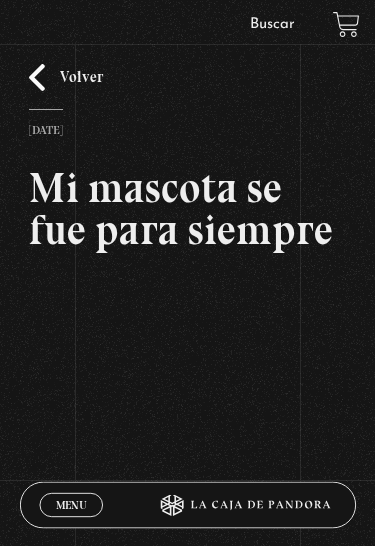 scroll, scrollTop: 0, scrollLeft: 0, axis: both 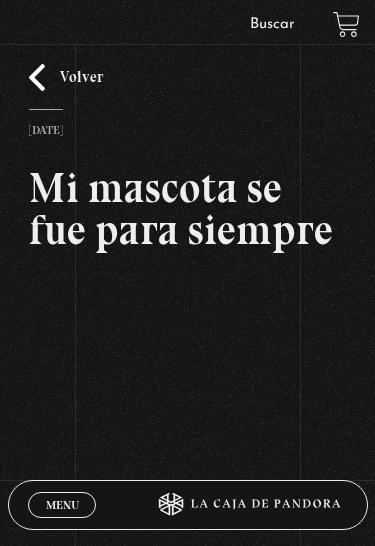 click on "Volver
[DATE]
Mi mascota se fue para siempre
WhatsApp Twitter Messenger Email" at bounding box center (187, 303) 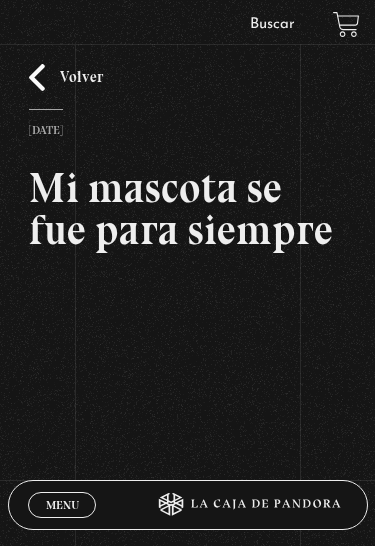 click on "Volver" at bounding box center [66, 77] 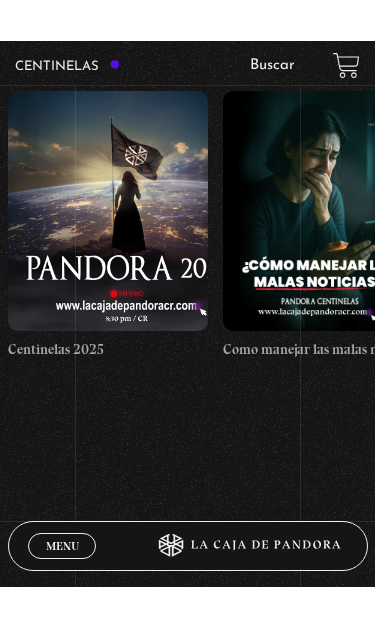 scroll, scrollTop: 238, scrollLeft: 0, axis: vertical 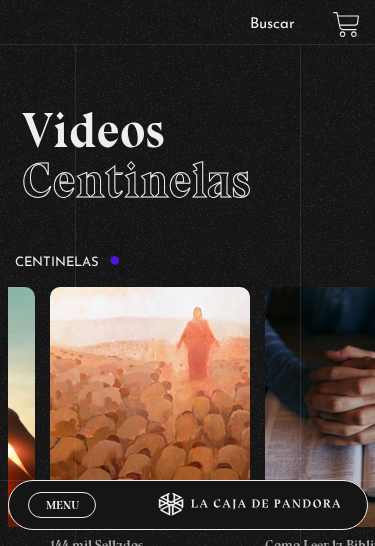 click on "Menu" at bounding box center [62, 505] 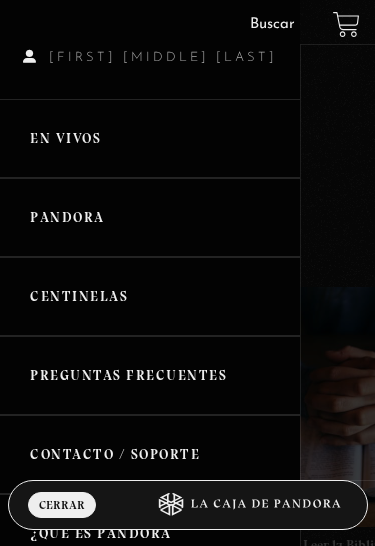 click on "Pandora" at bounding box center [150, 217] 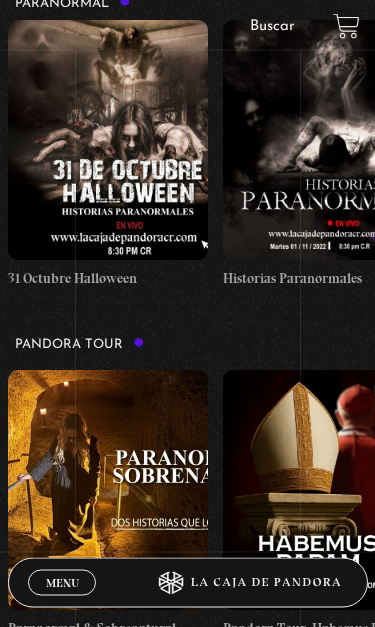 scroll, scrollTop: 1406, scrollLeft: 0, axis: vertical 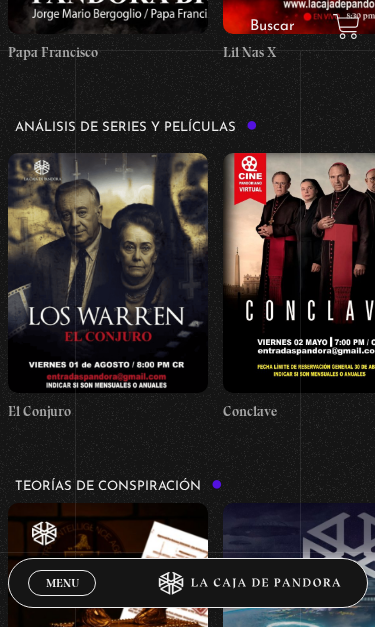click at bounding box center [108, 273] 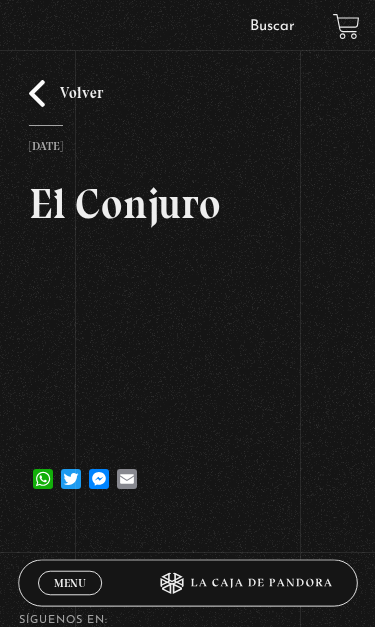 scroll, scrollTop: 0, scrollLeft: 0, axis: both 